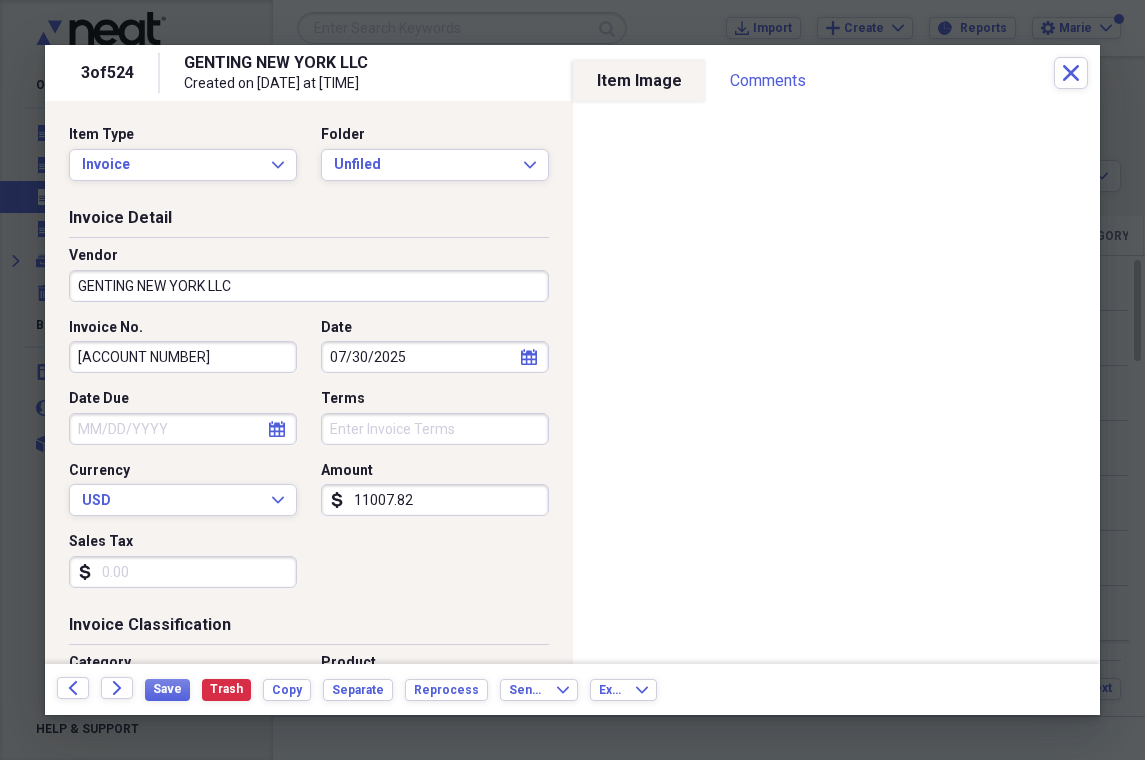 scroll, scrollTop: 0, scrollLeft: 0, axis: both 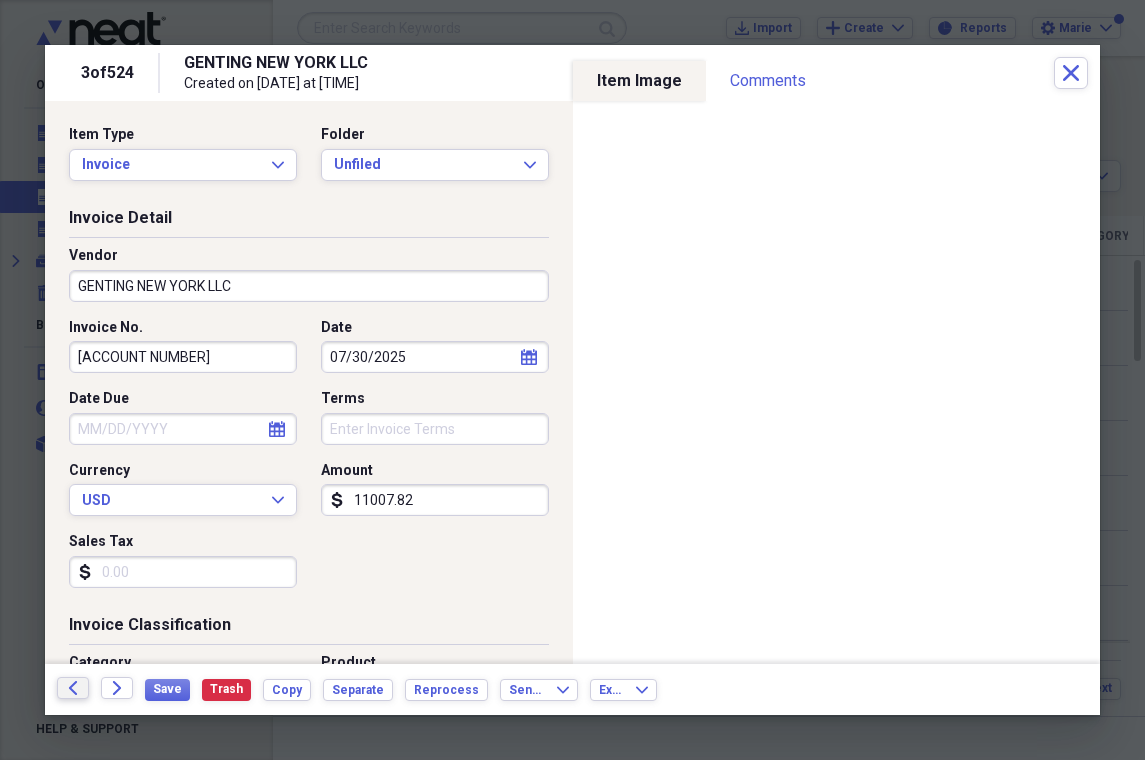click on "Back" 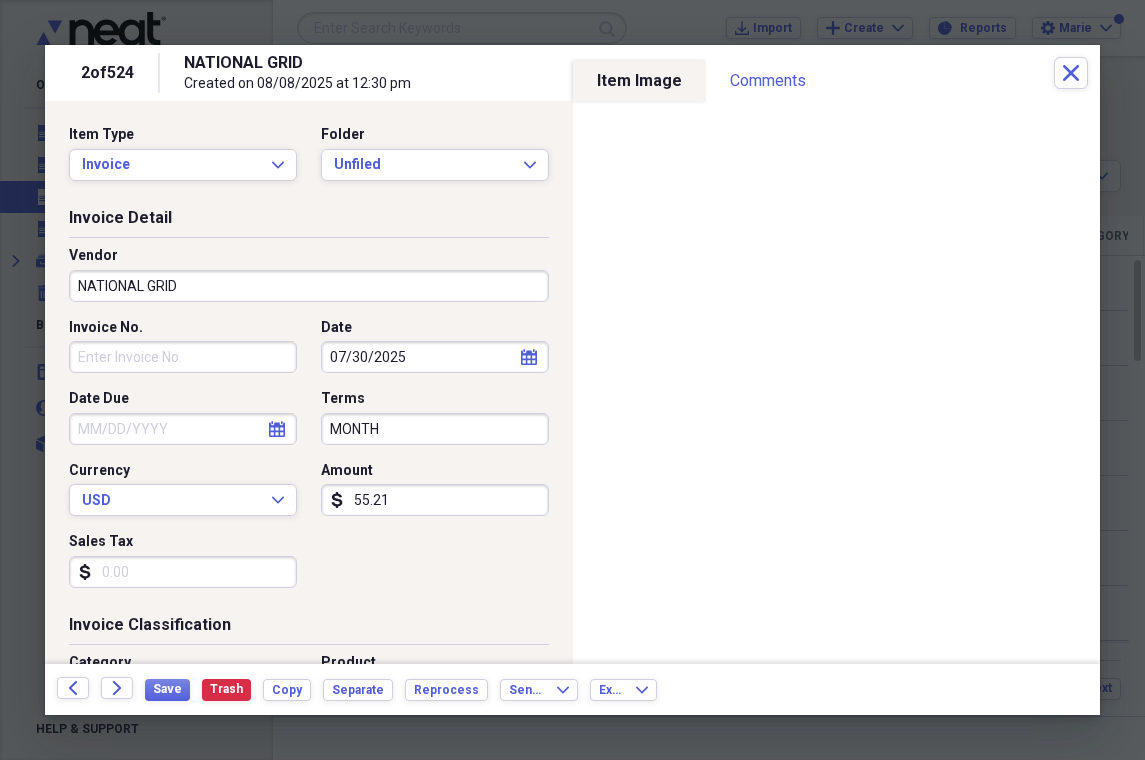 click on "NATIONAL GRID Created on [DATE] at [TIME]" at bounding box center (619, 73) 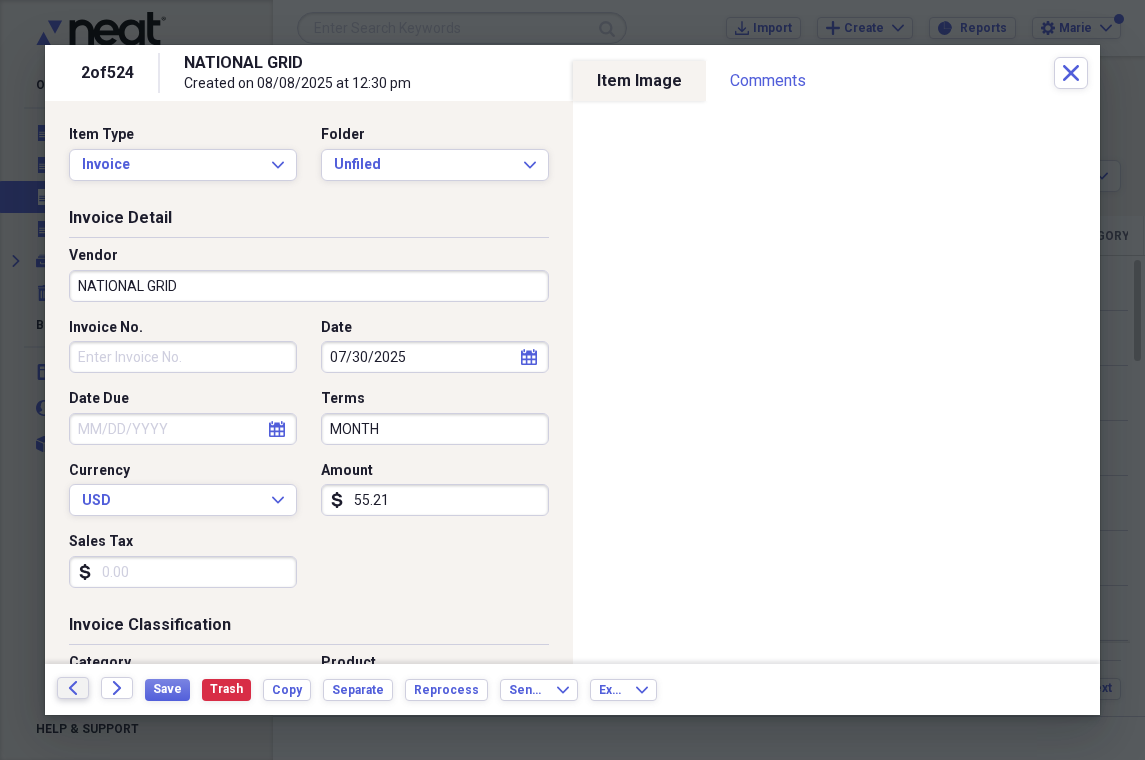 click on "Back" 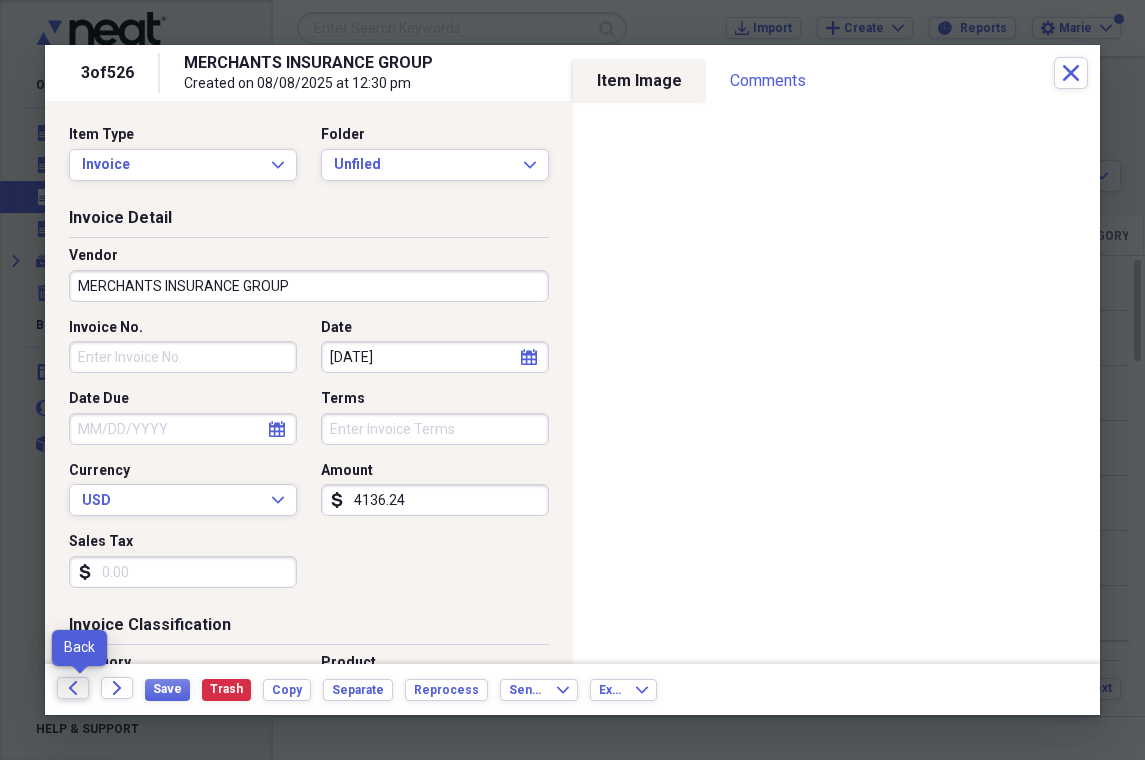 click on "Back" 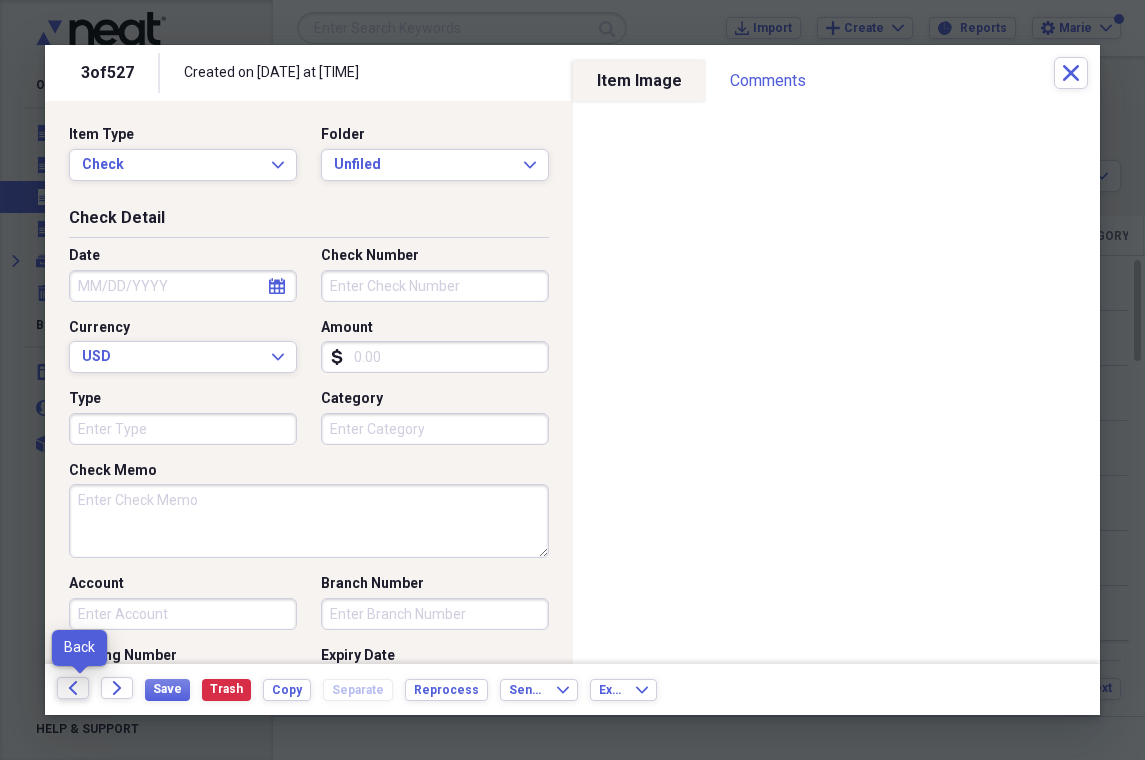 click on "Back" at bounding box center [73, 688] 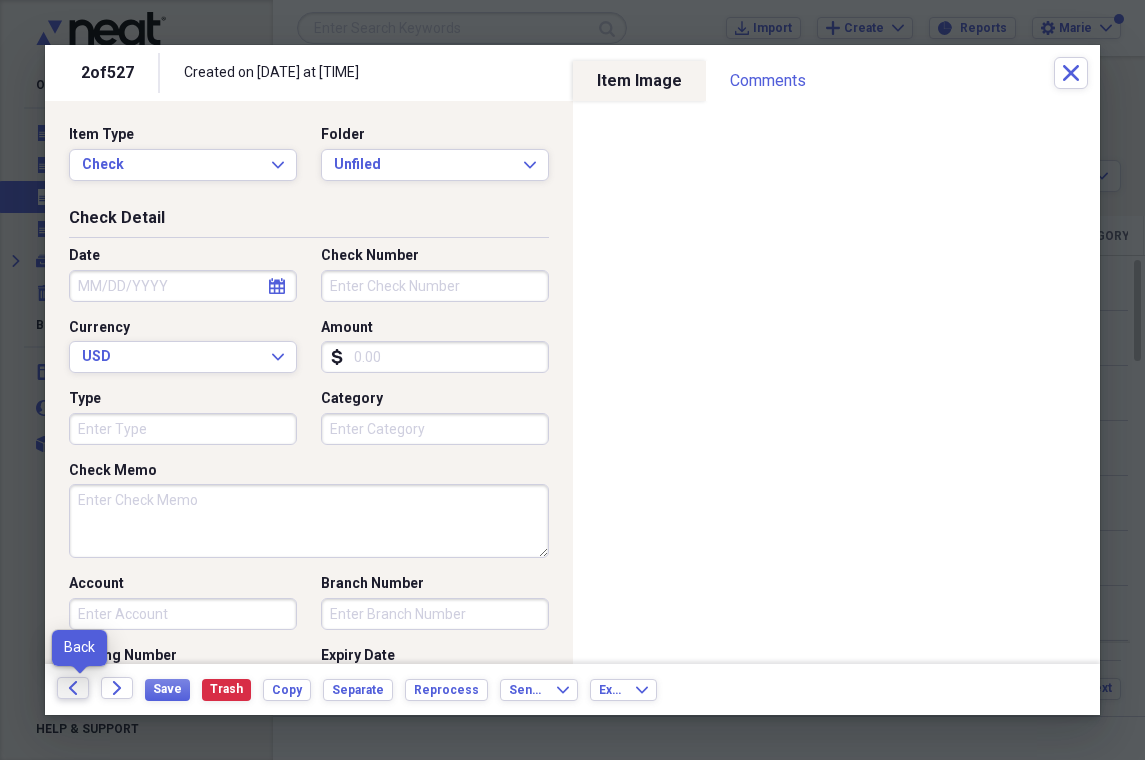 click on "Back" at bounding box center [73, 688] 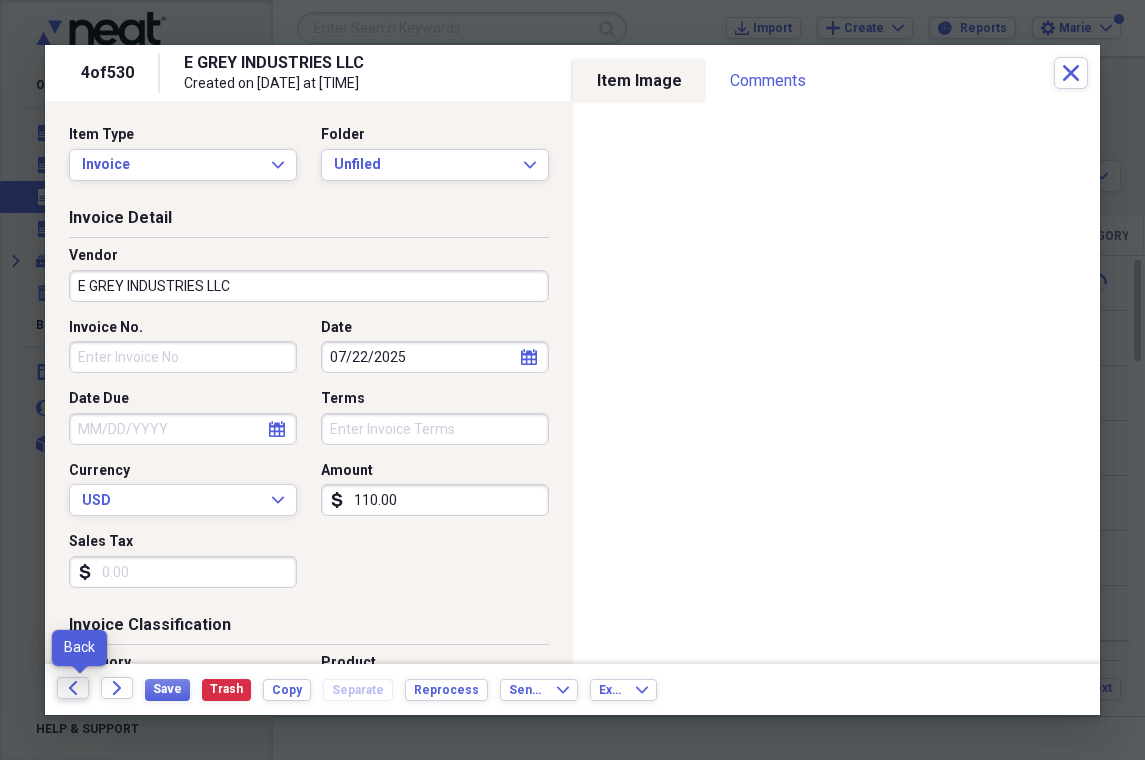 click on "Back" 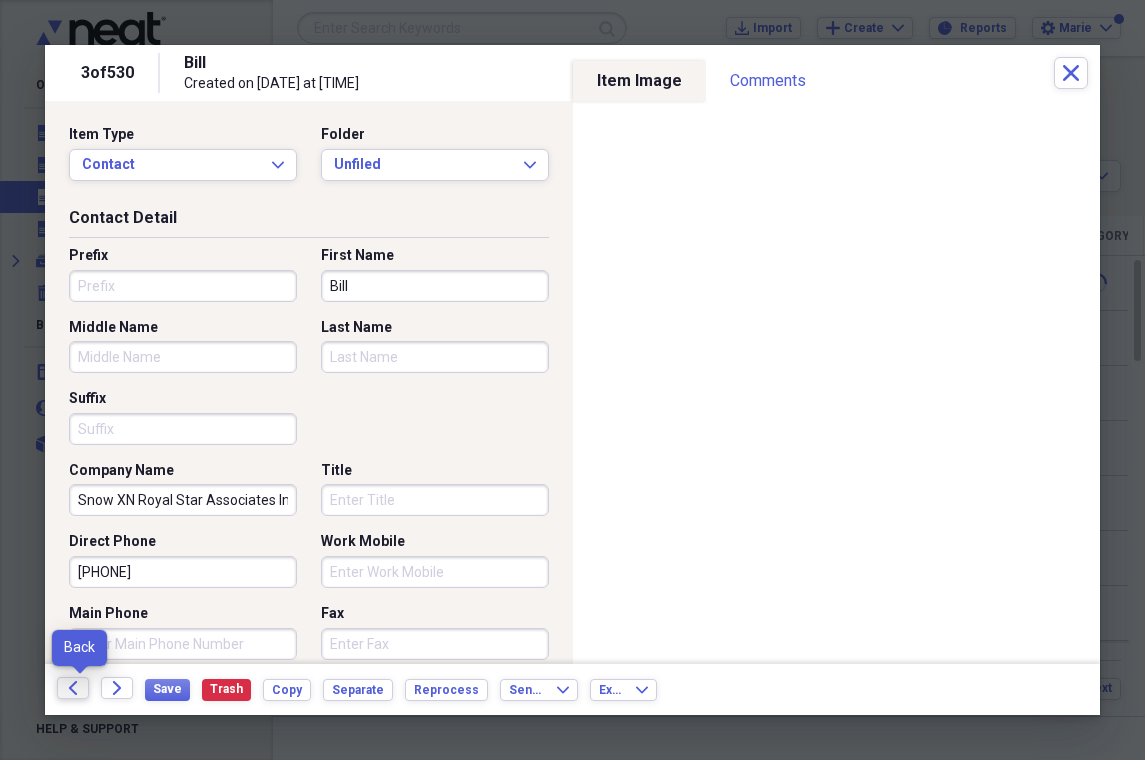 drag, startPoint x: 72, startPoint y: 693, endPoint x: 251, endPoint y: 750, distance: 187.85632 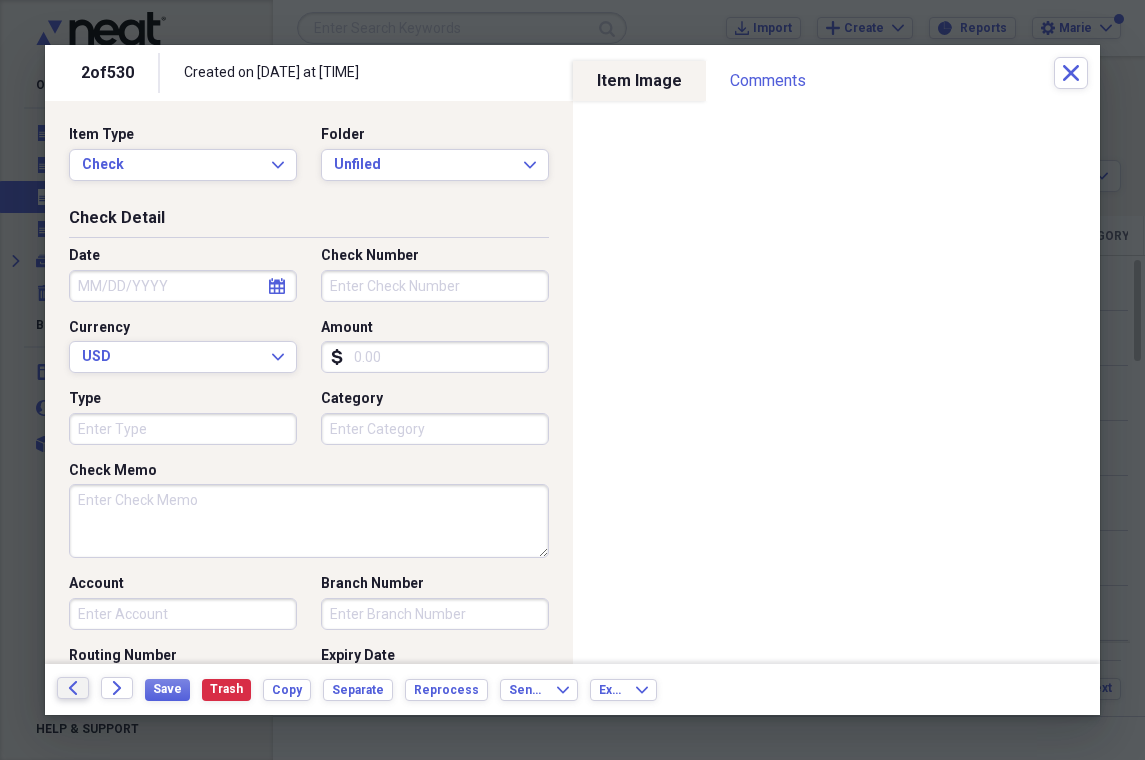 click on "Back" 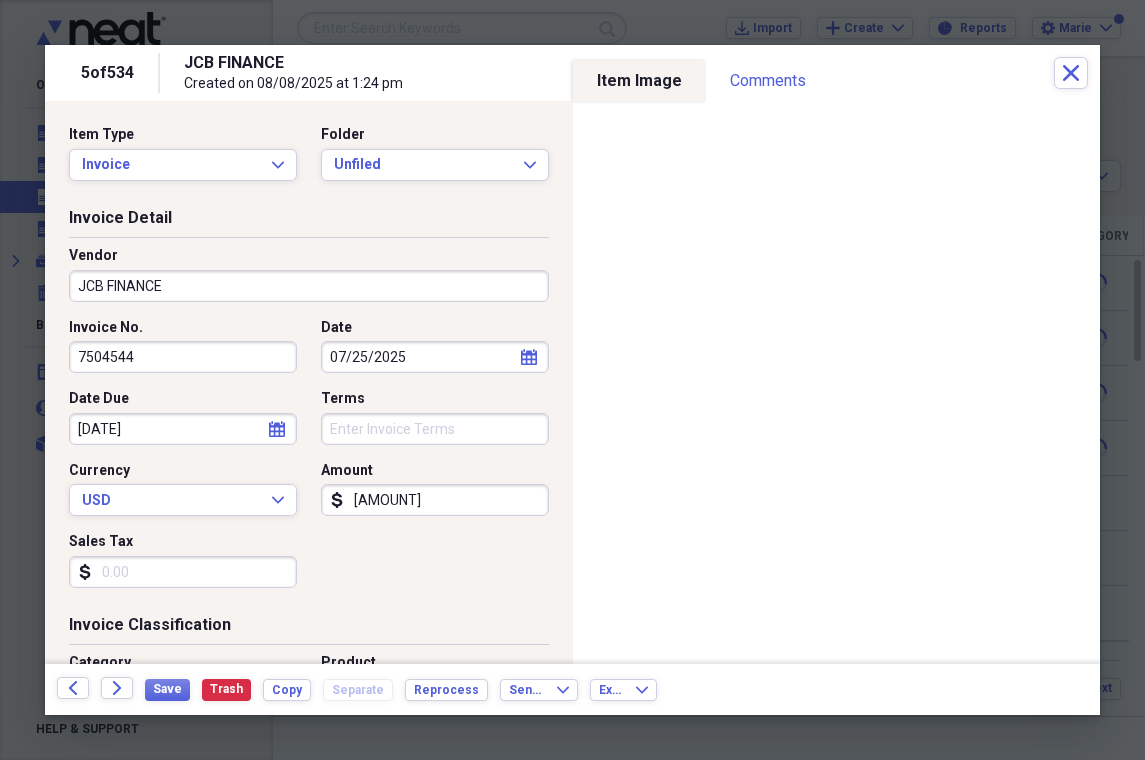click on "Created on 08/08/2025 at 1:24 pm" at bounding box center [356, 84] 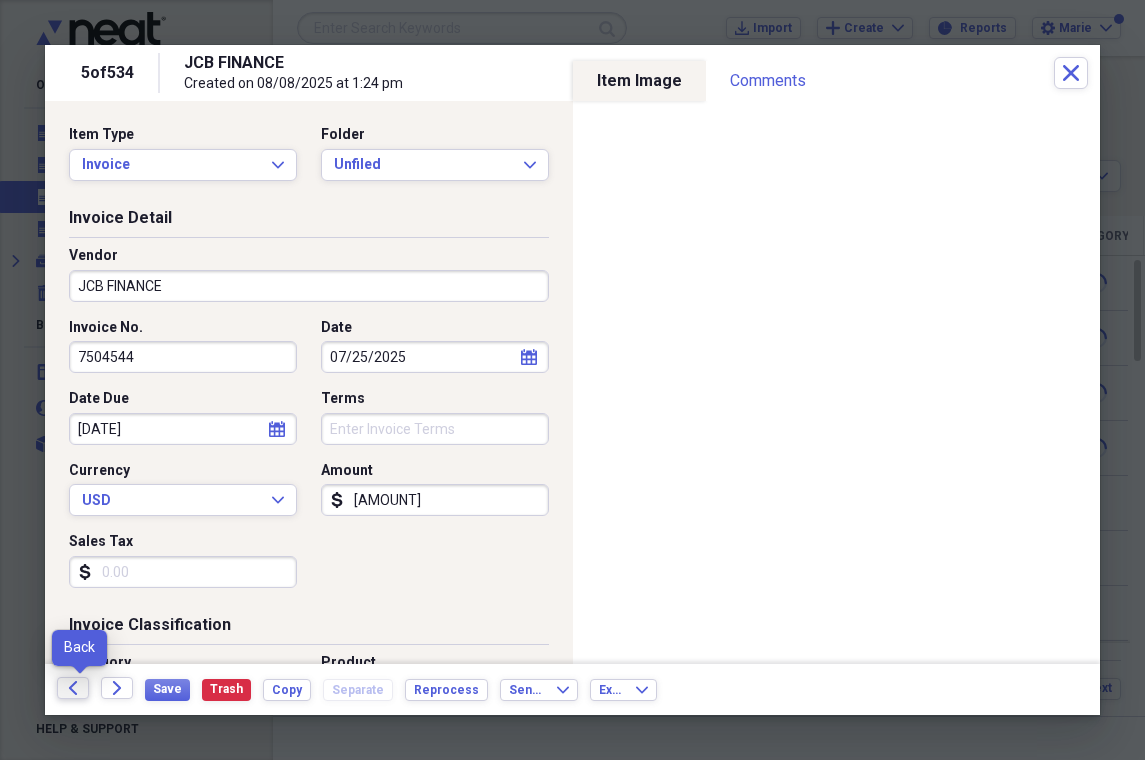 click on "Back" 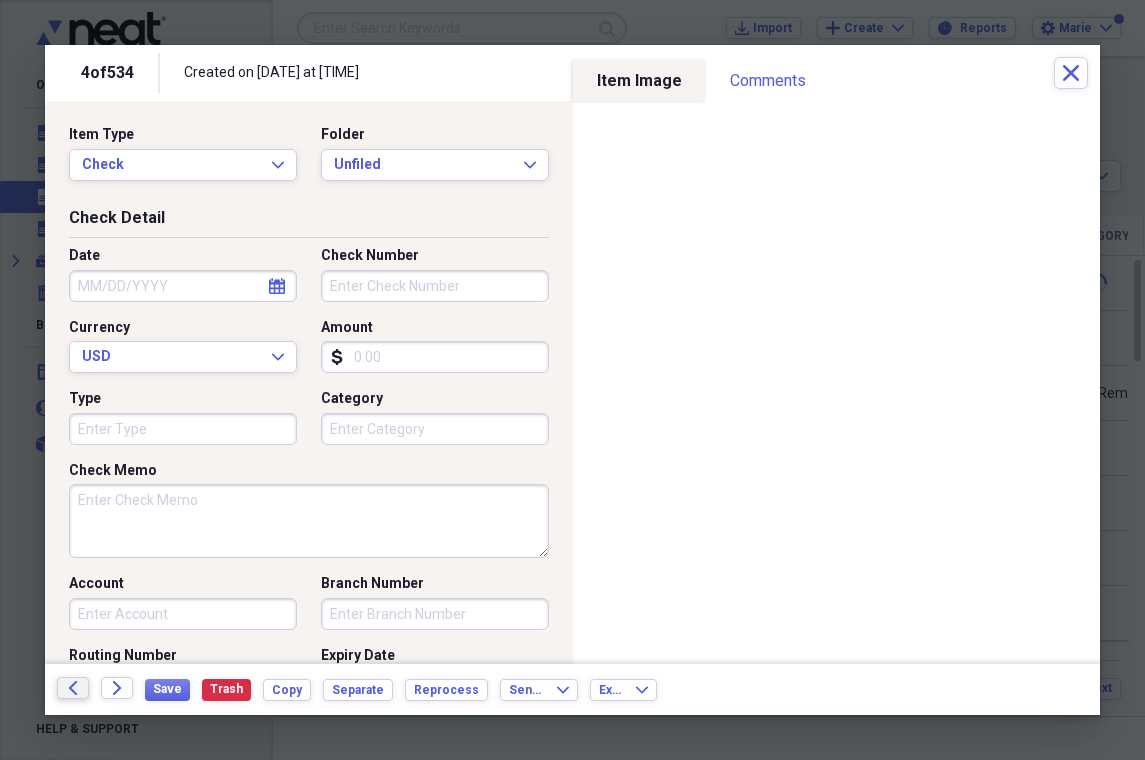 drag, startPoint x: 75, startPoint y: 681, endPoint x: 526, endPoint y: 272, distance: 608.8366 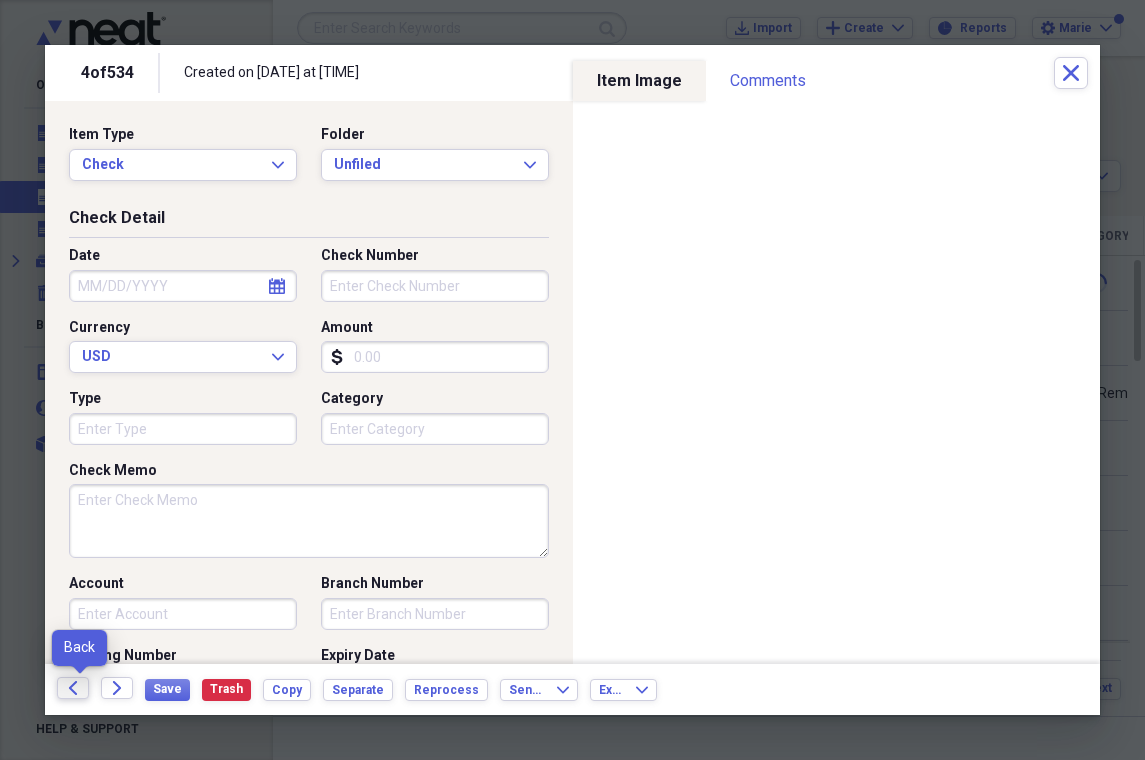 click on "Back" at bounding box center (73, 688) 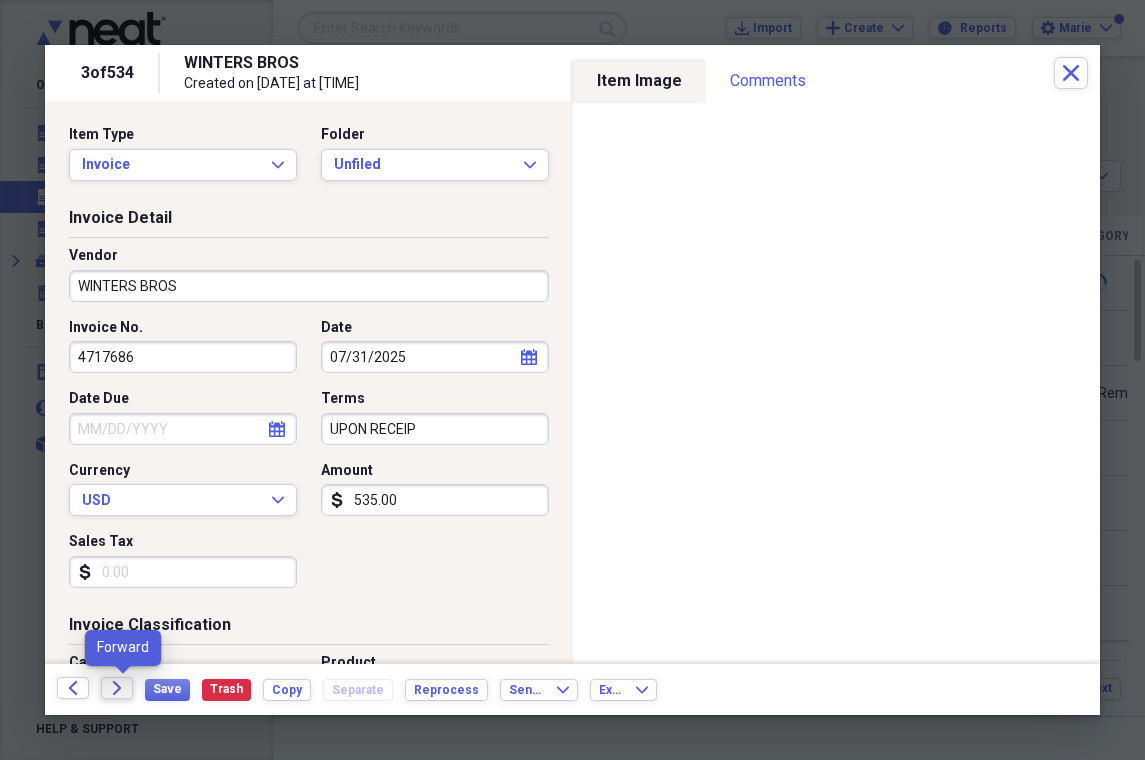click 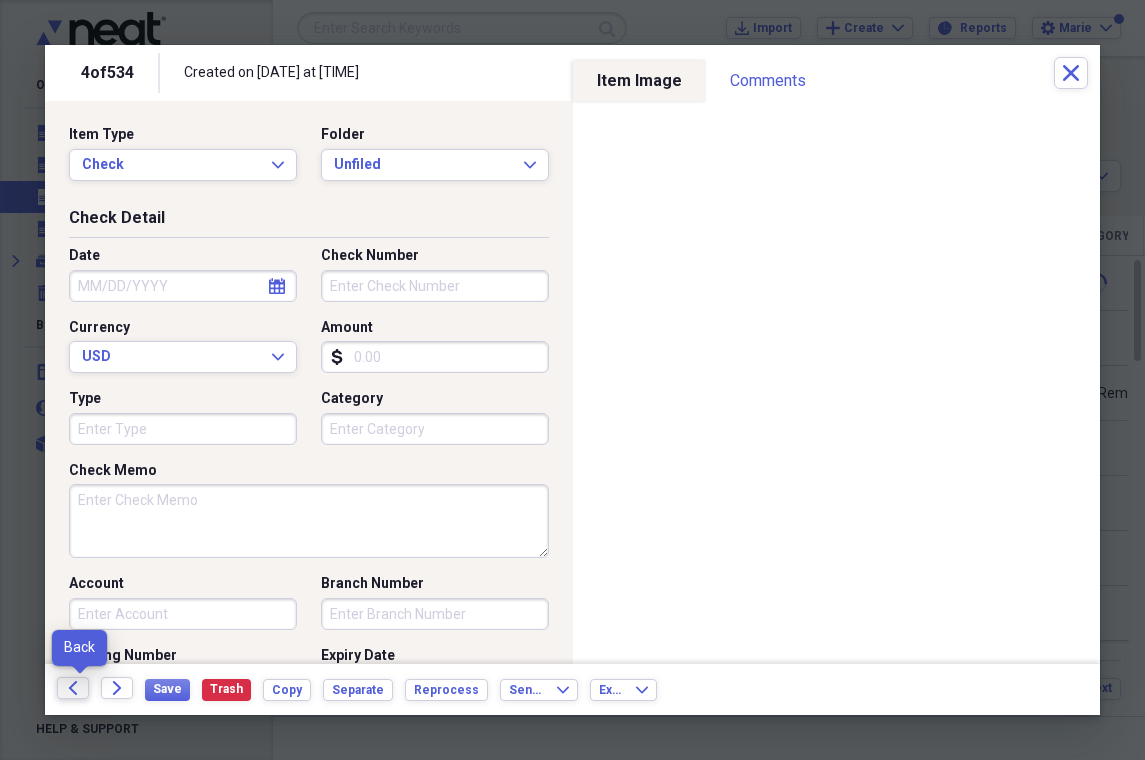 click on "Back" at bounding box center [73, 688] 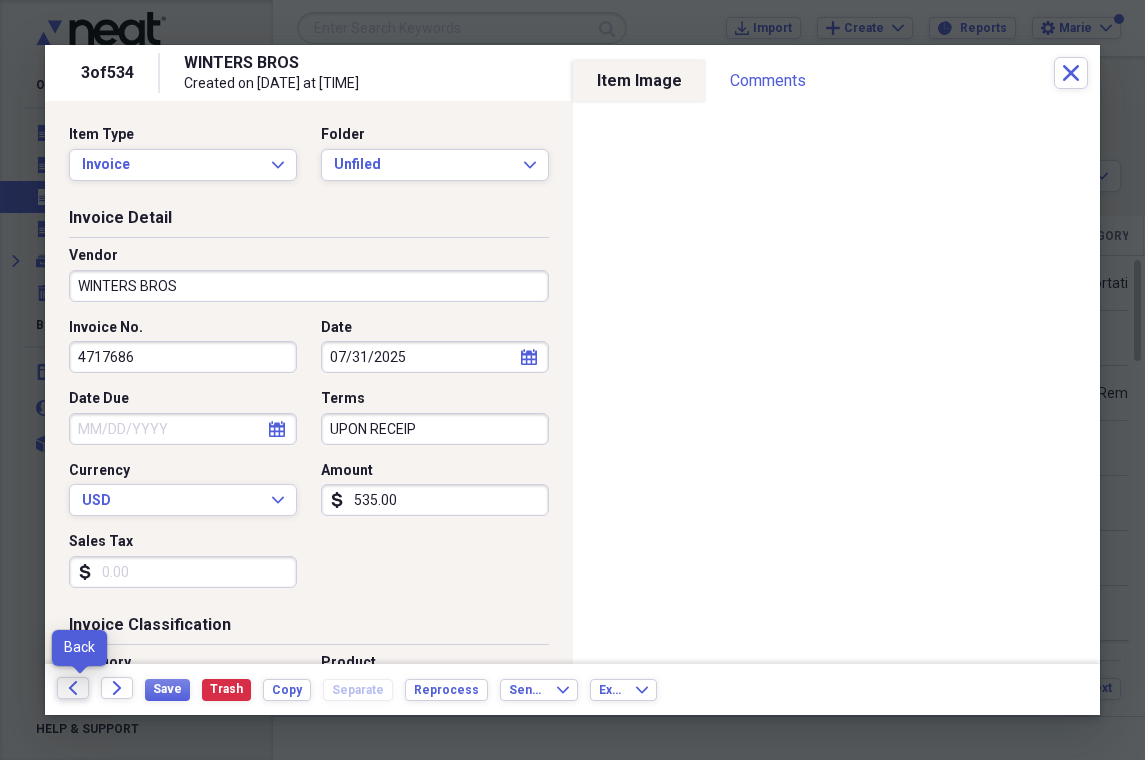 click on "Back" 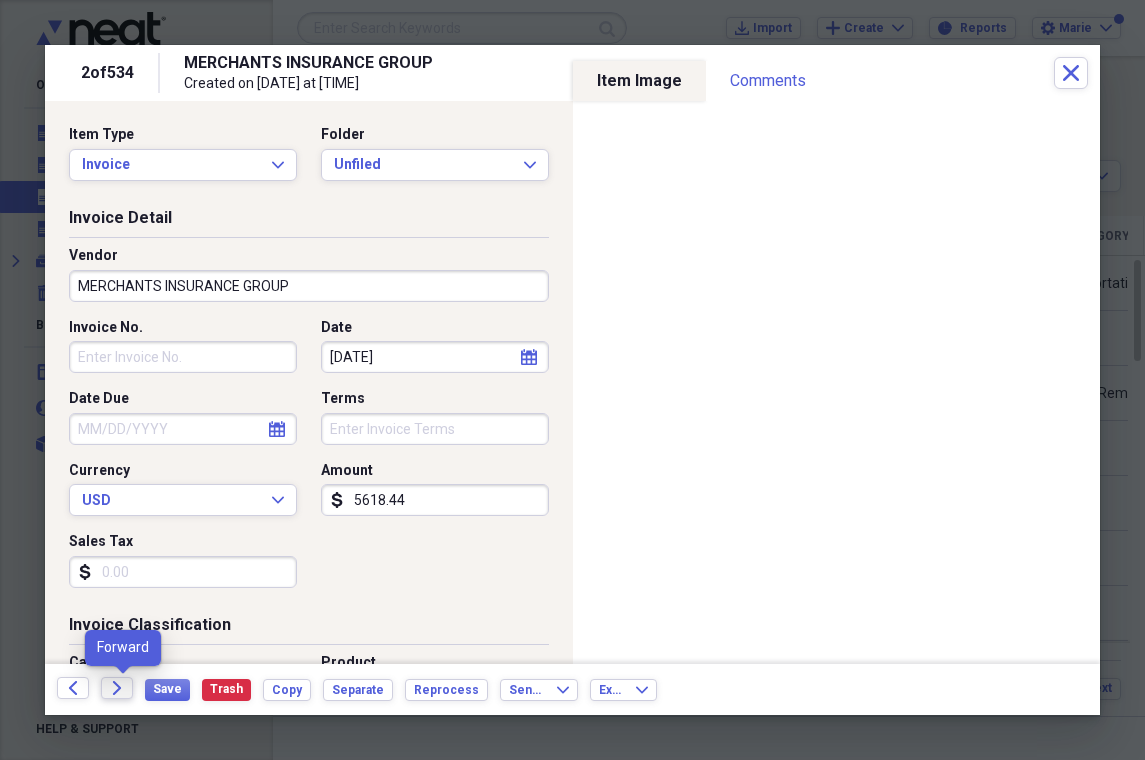 click on "Forward" 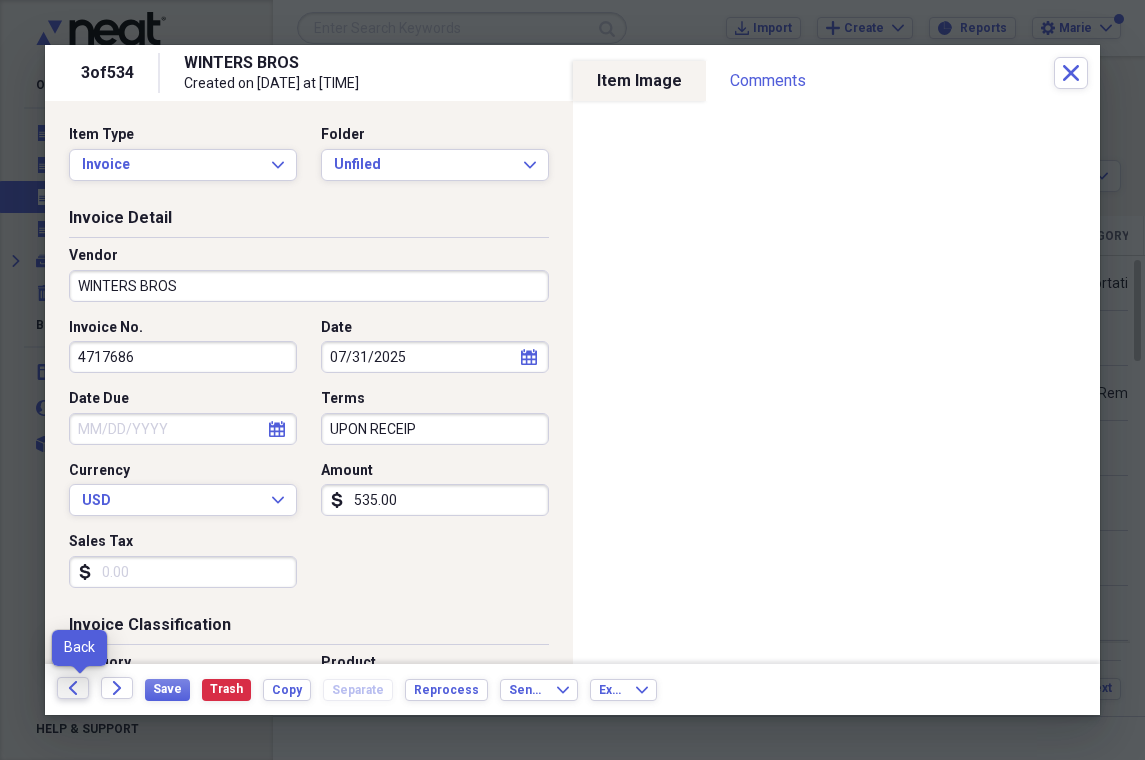 click on "Back" 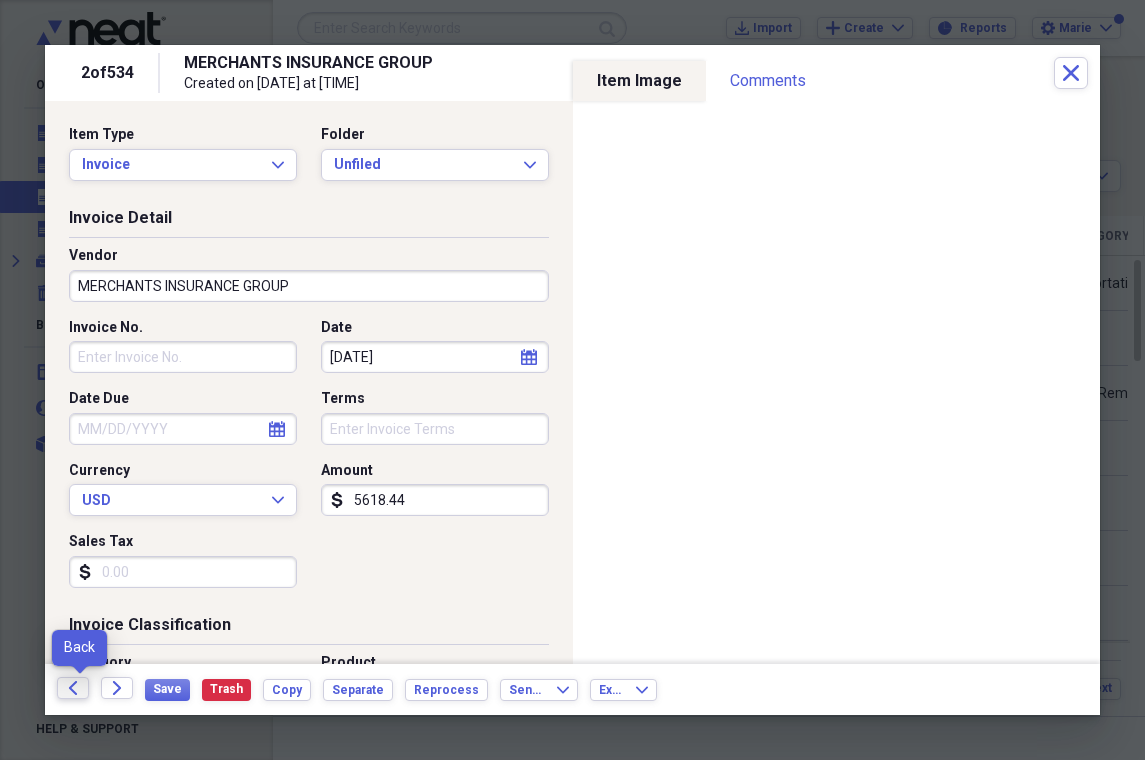 click on "Back" 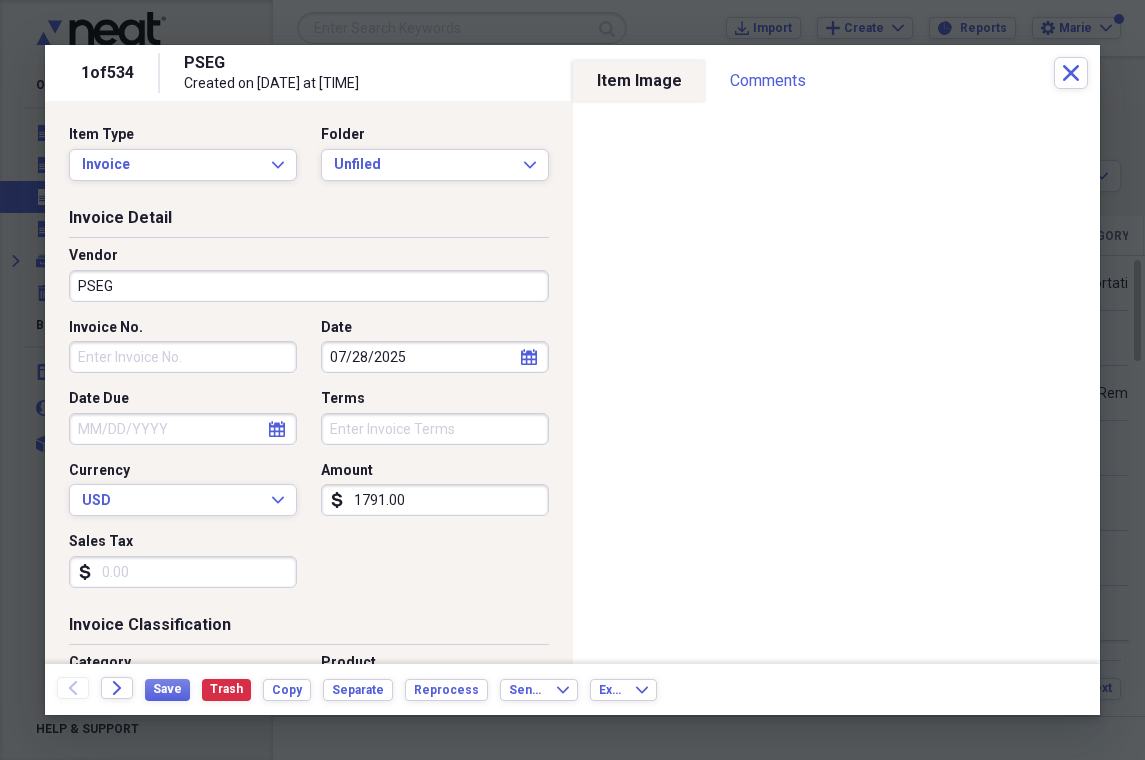 click at bounding box center [572, 380] 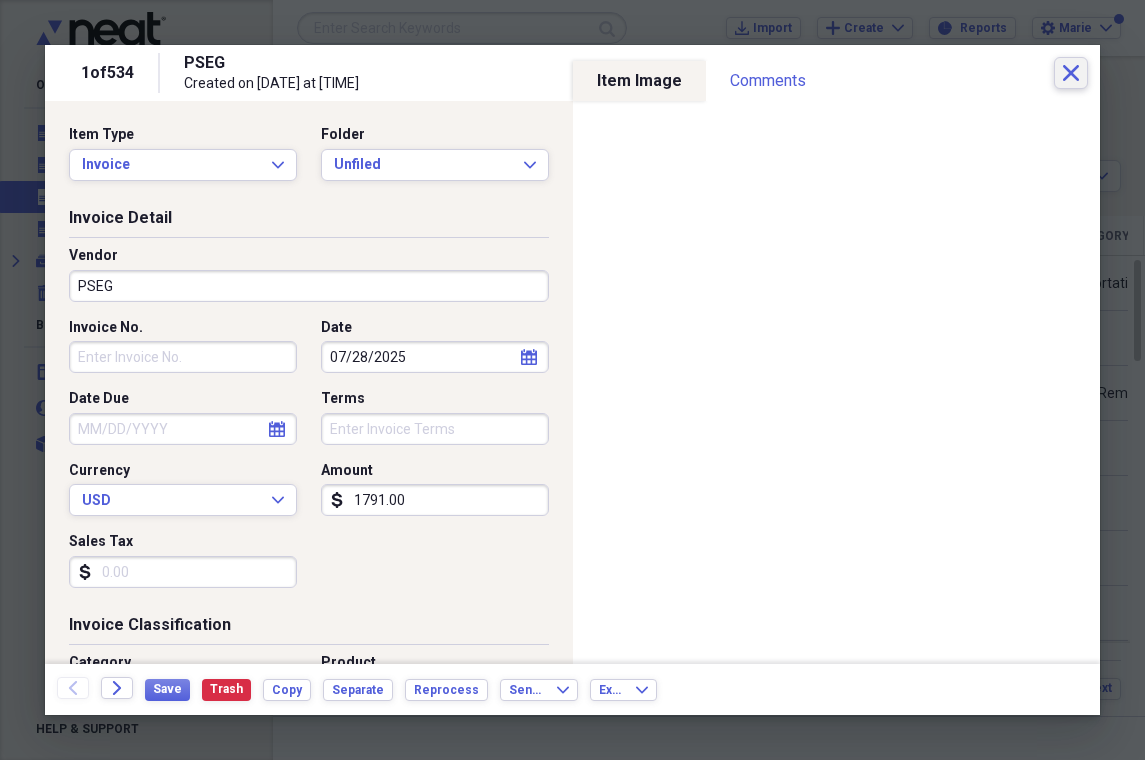 click on "Close" at bounding box center (1071, 73) 